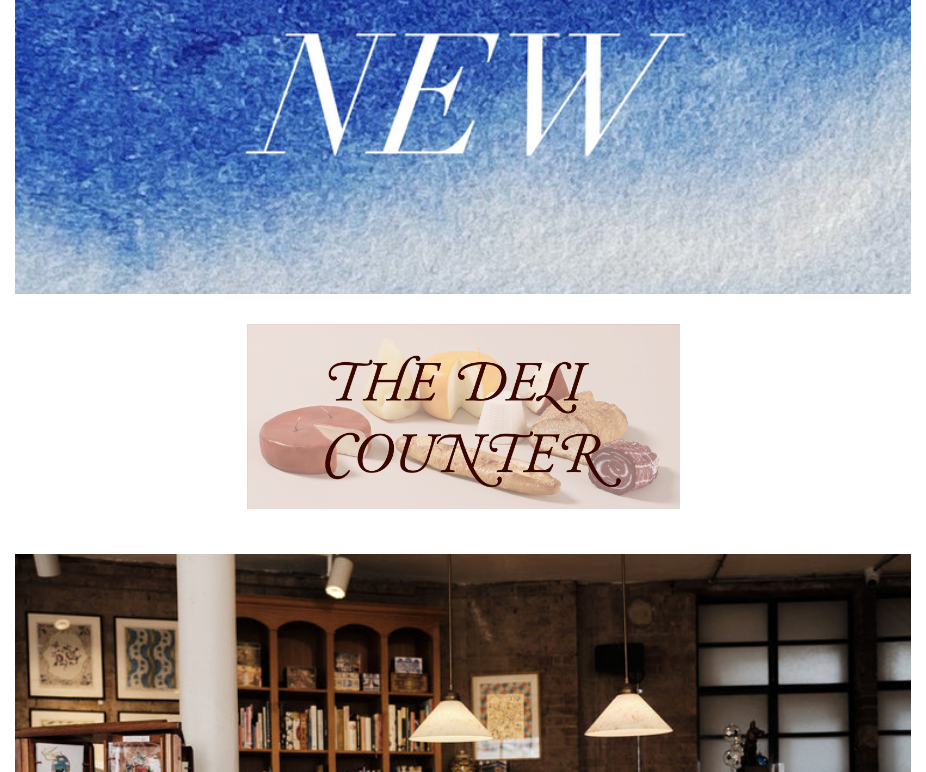 scroll, scrollTop: 0, scrollLeft: 0, axis: both 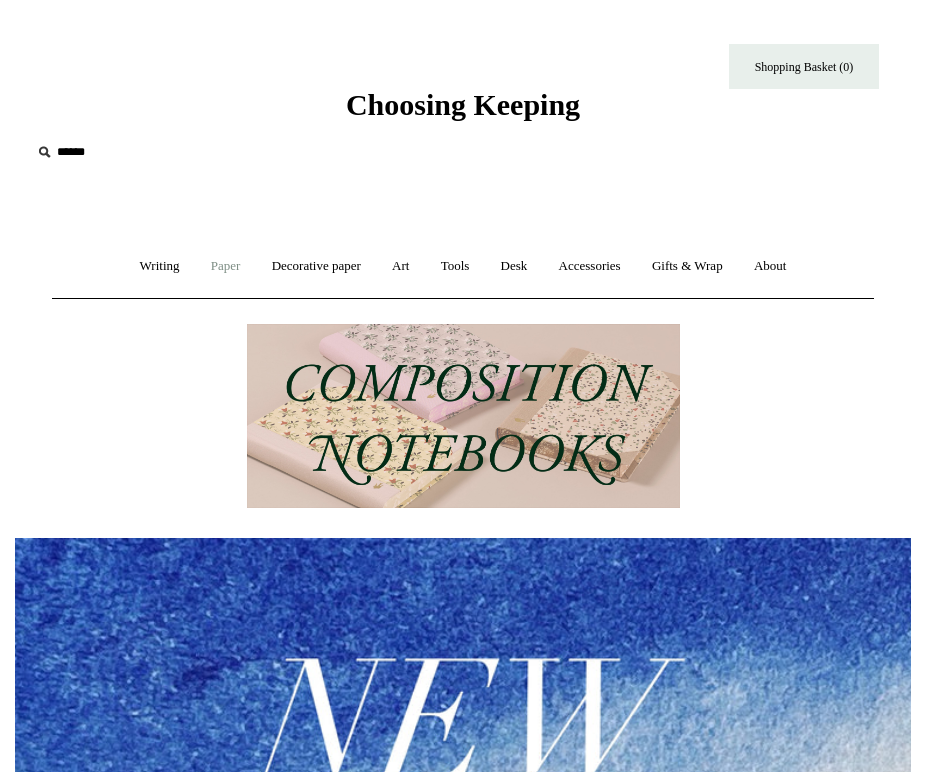 click on "Paper +" at bounding box center (226, 266) 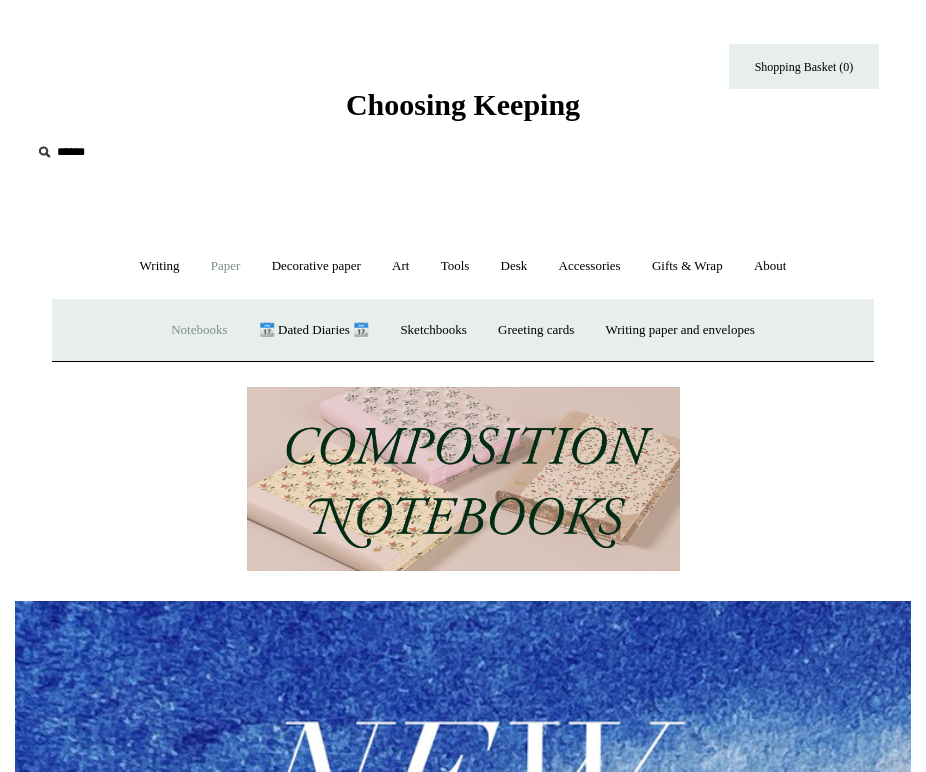 click on "Notebooks +" at bounding box center [199, 330] 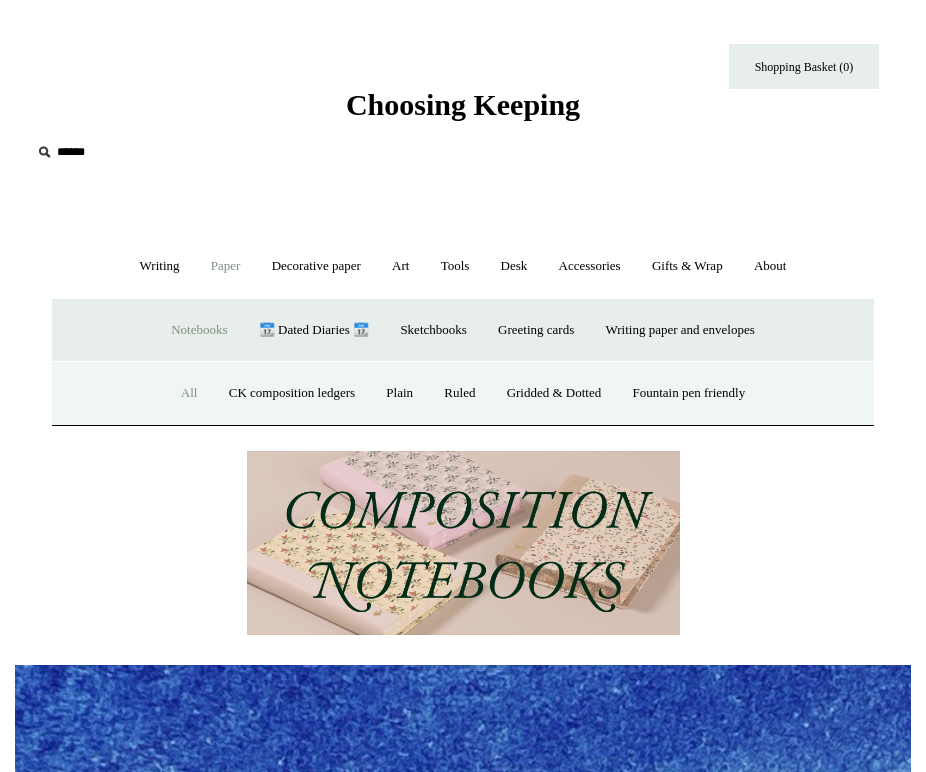 scroll, scrollTop: 0, scrollLeft: 896, axis: horizontal 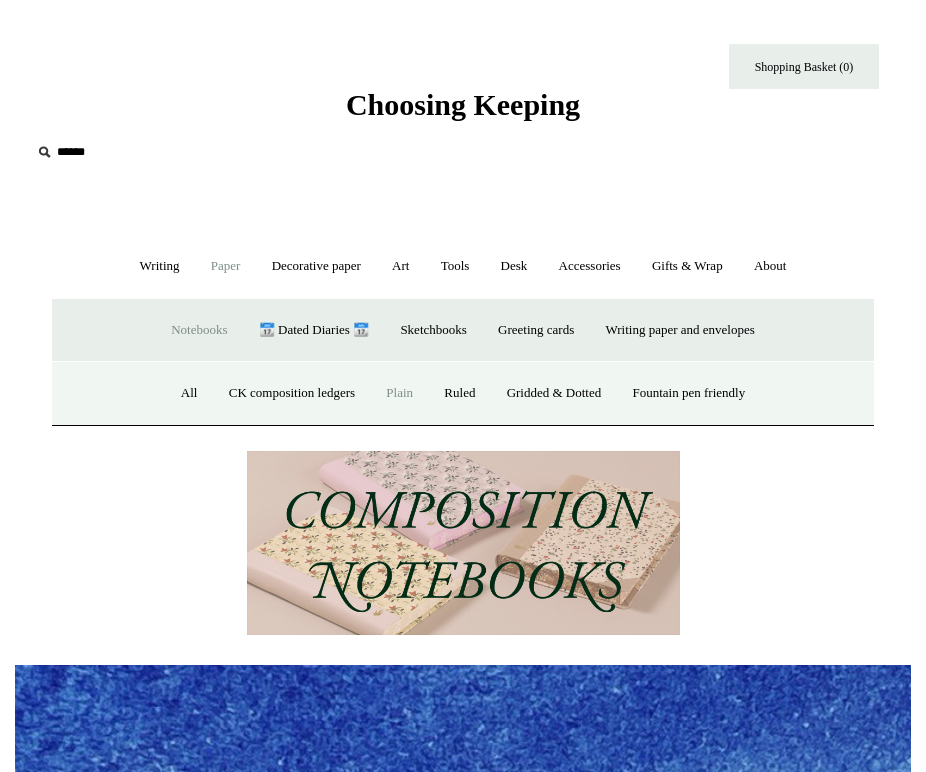 click on "Plain" at bounding box center [399, 393] 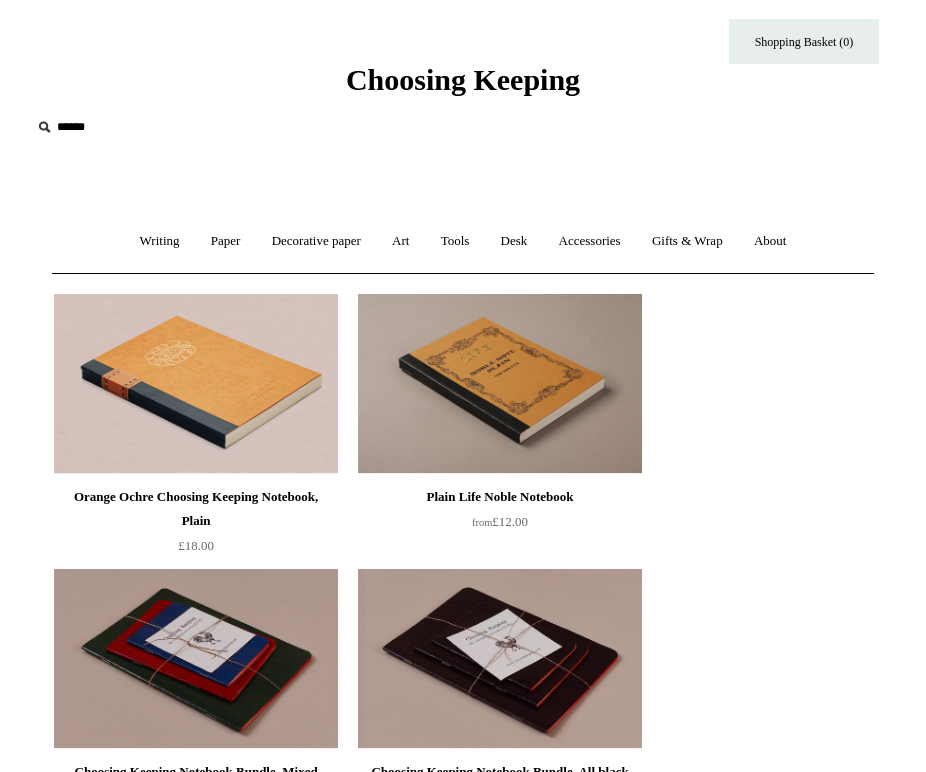 scroll, scrollTop: 0, scrollLeft: 0, axis: both 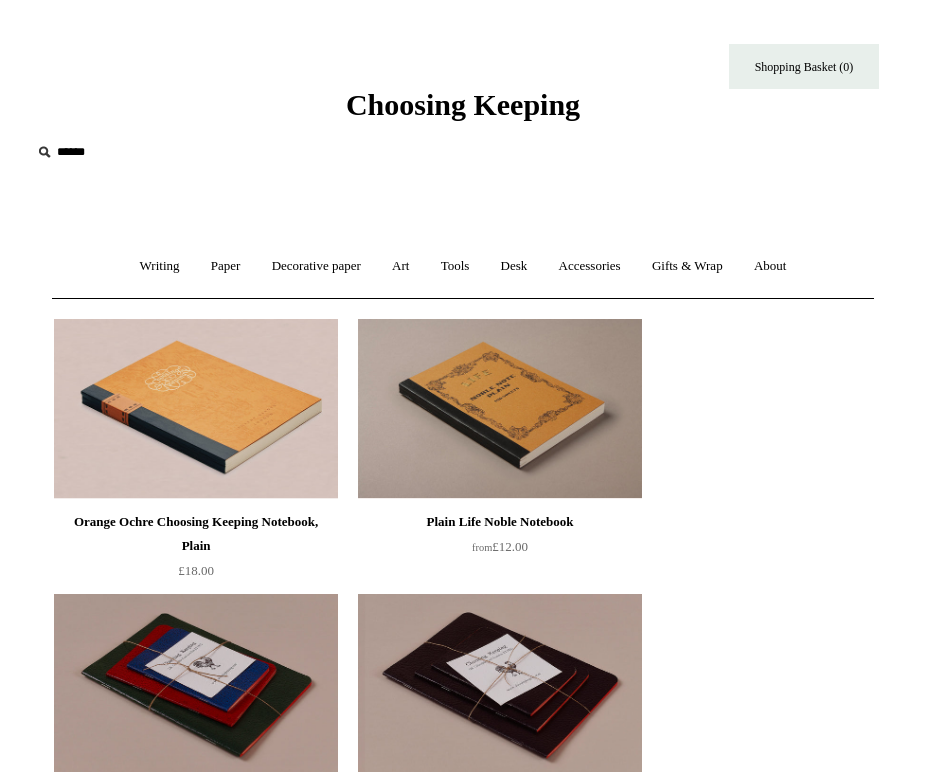click on "Choosing Keeping" at bounding box center (463, 104) 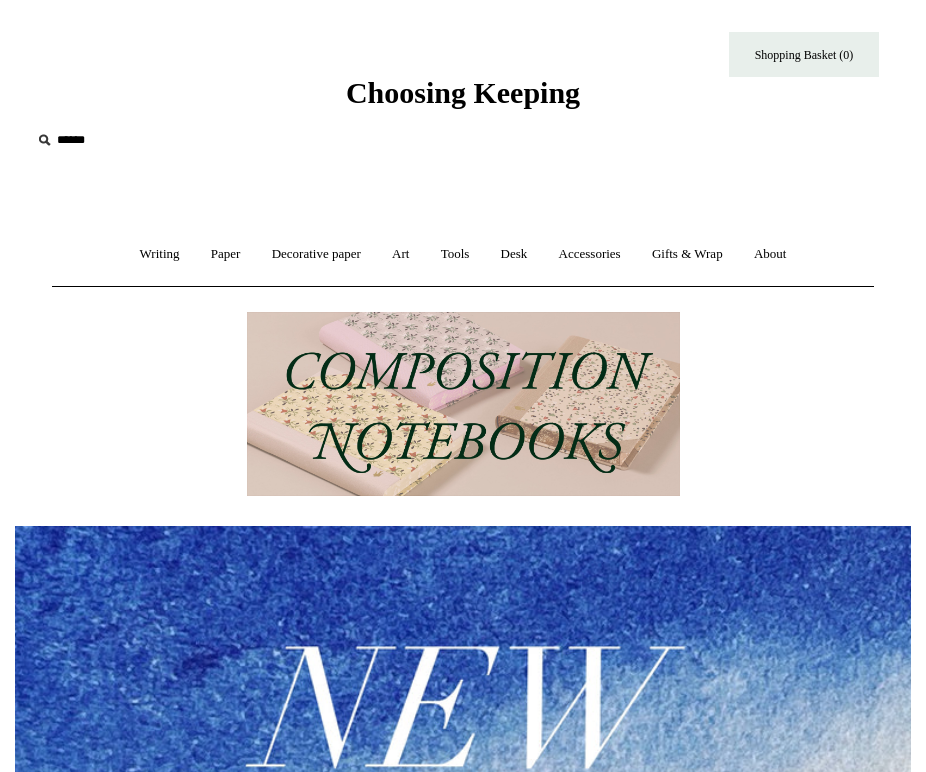 scroll, scrollTop: 0, scrollLeft: 0, axis: both 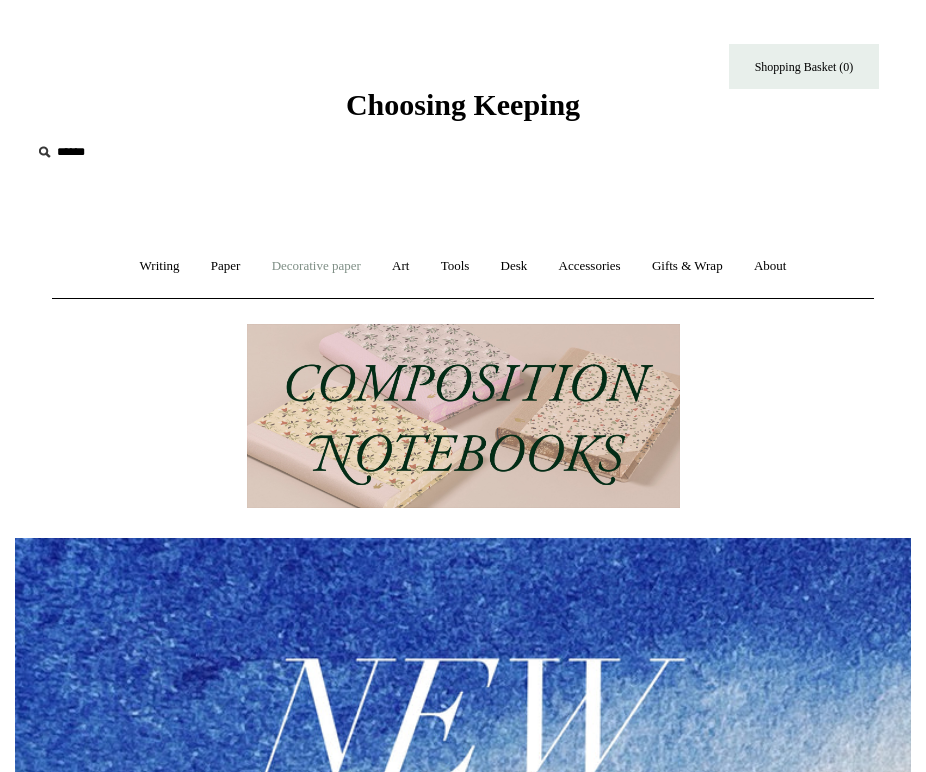 click on "Decorative paper +" at bounding box center (316, 266) 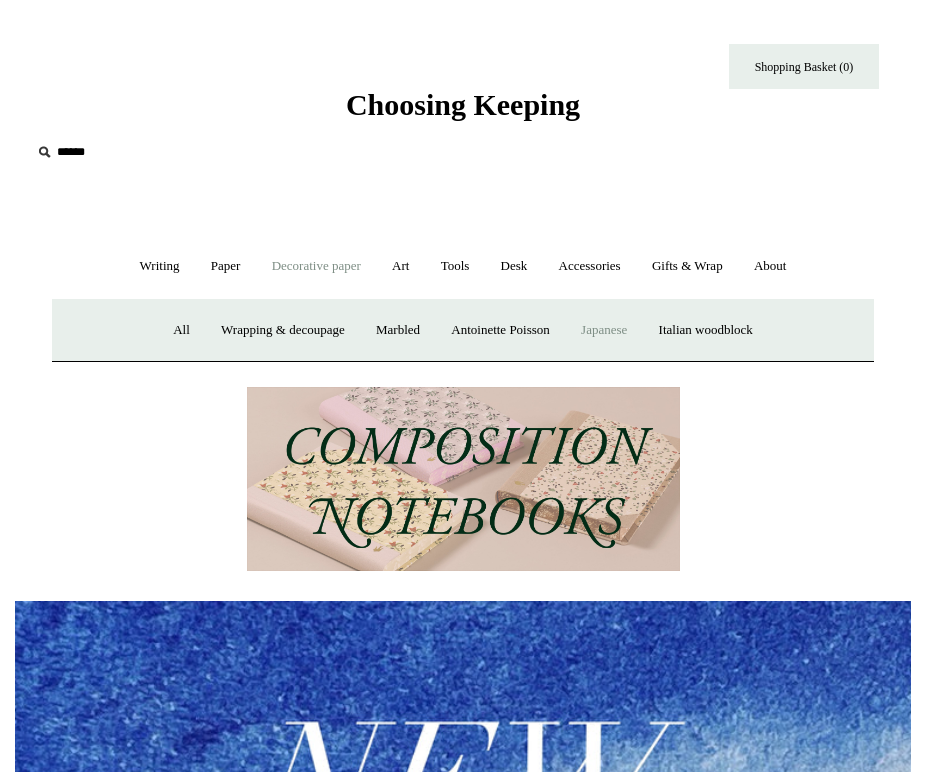 click on "Japanese" at bounding box center (604, 330) 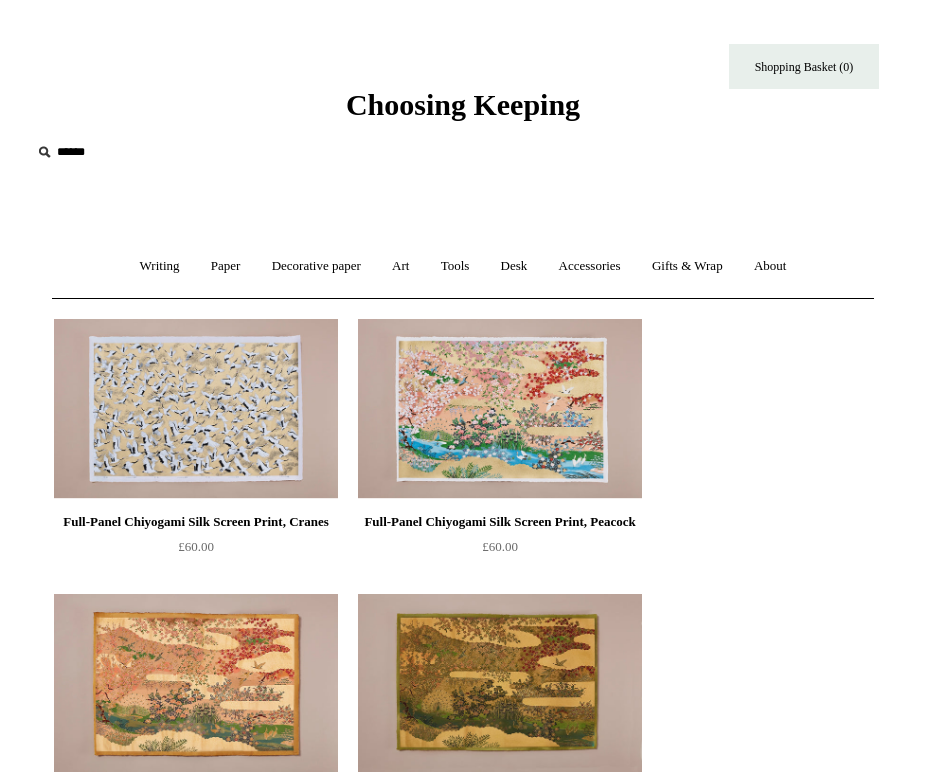 scroll, scrollTop: 1, scrollLeft: 0, axis: vertical 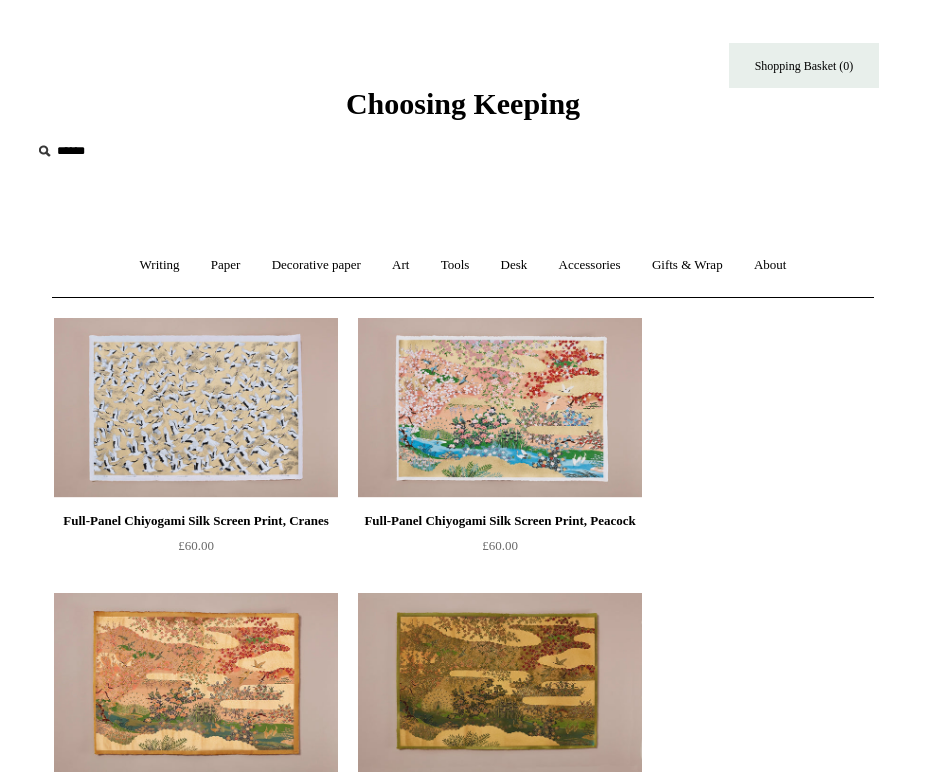 click on "Choosing Keeping" at bounding box center [463, 103] 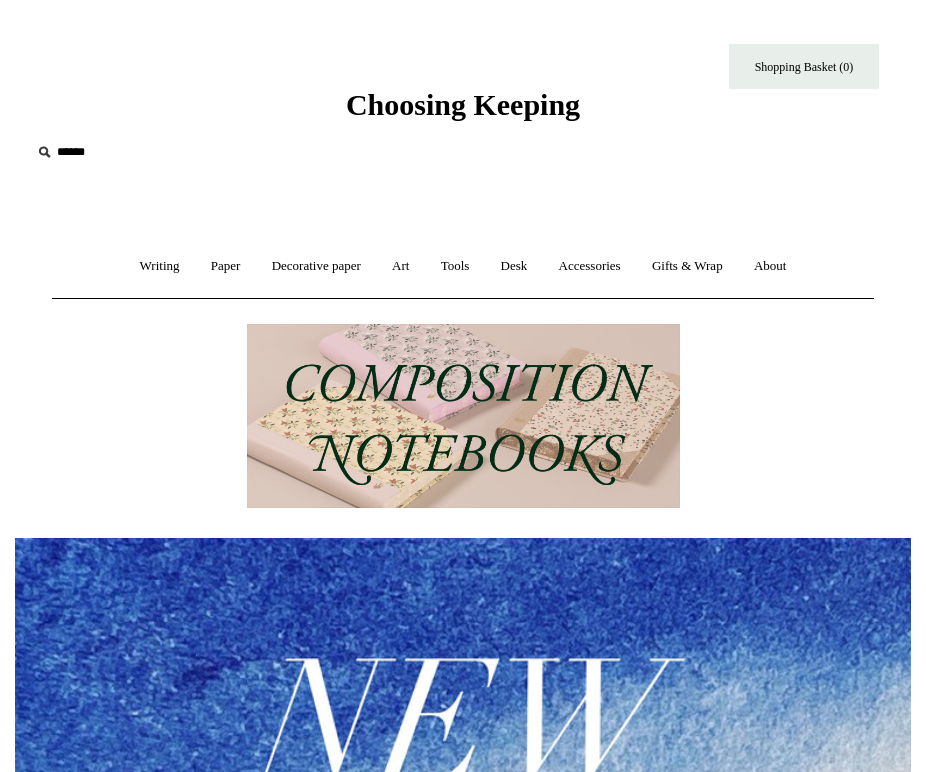 scroll, scrollTop: 0, scrollLeft: 0, axis: both 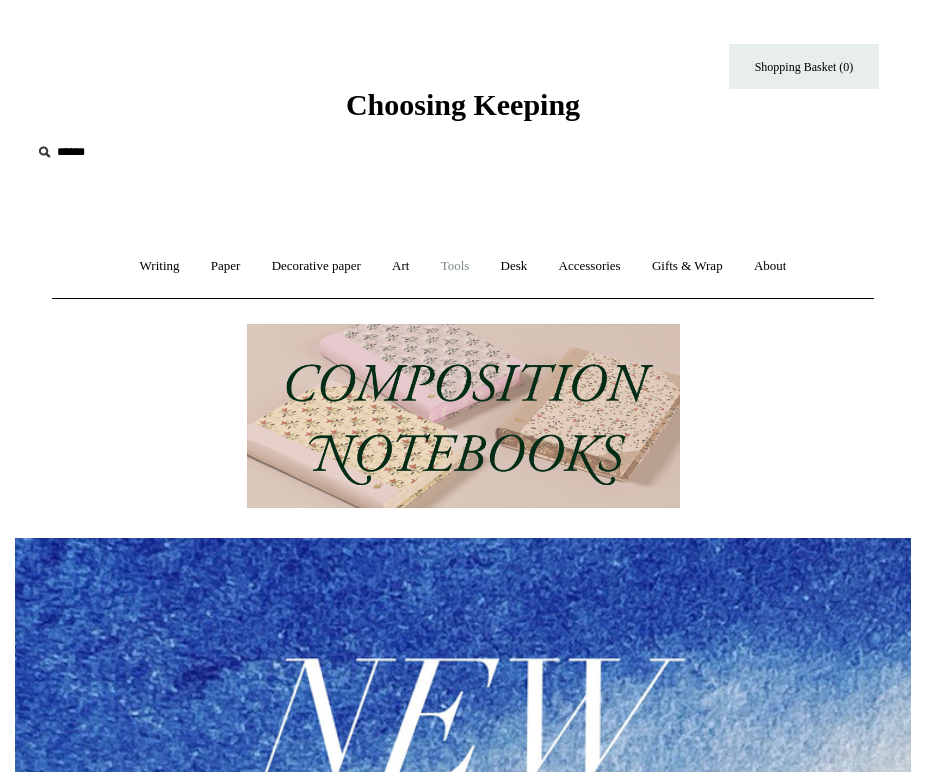 click on "Tools +" at bounding box center [455, 266] 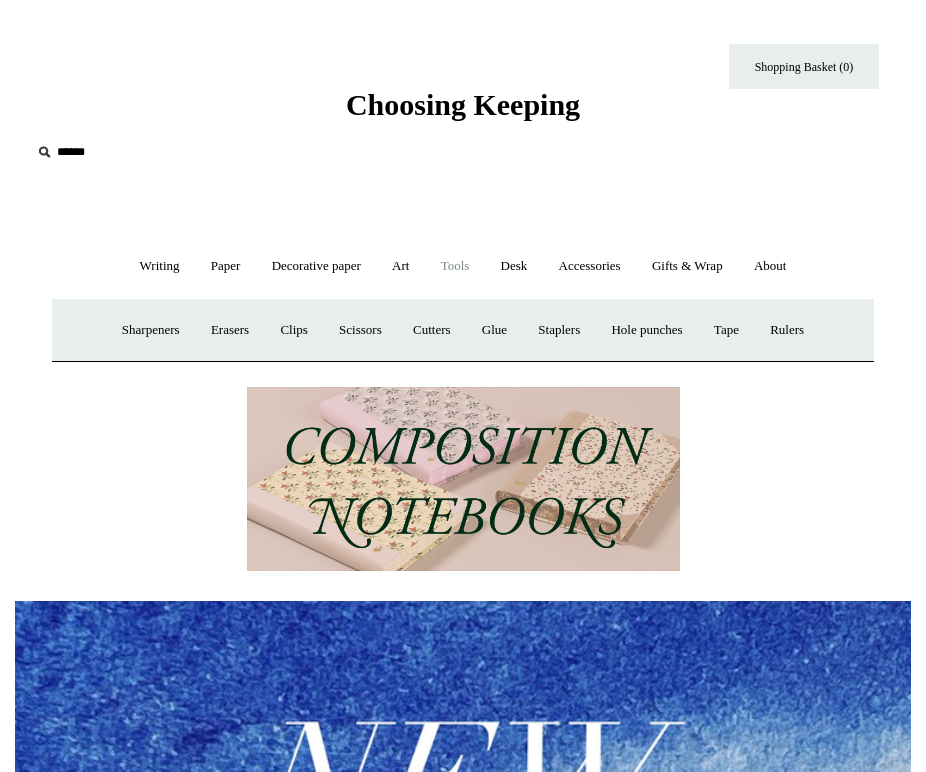 scroll, scrollTop: 1, scrollLeft: 0, axis: vertical 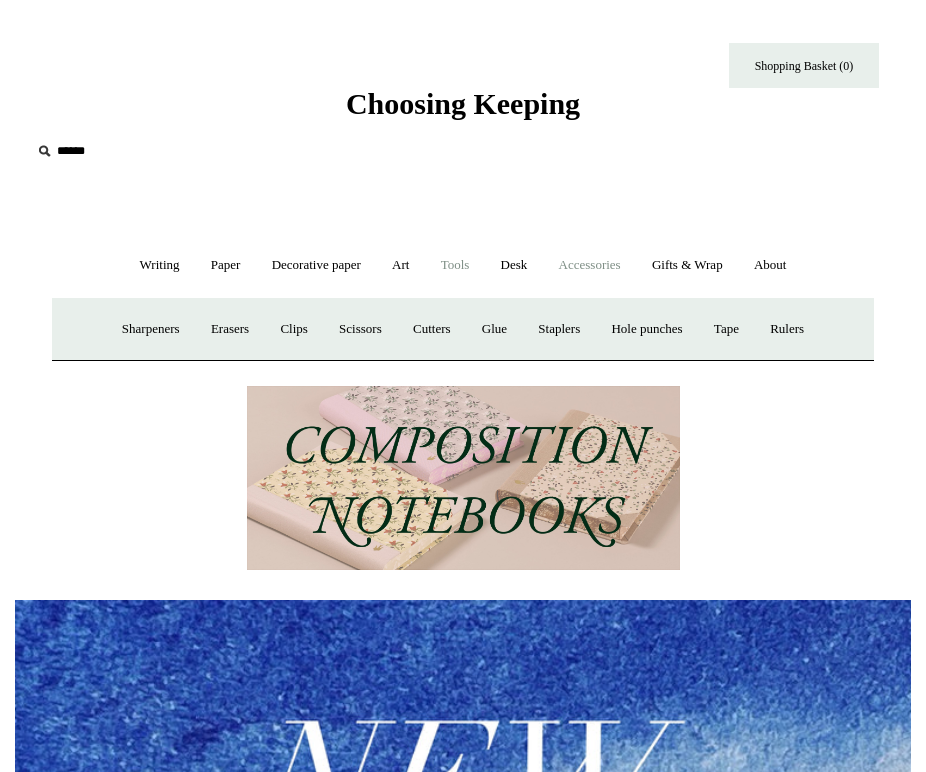 click on "Accessories +" at bounding box center [590, 265] 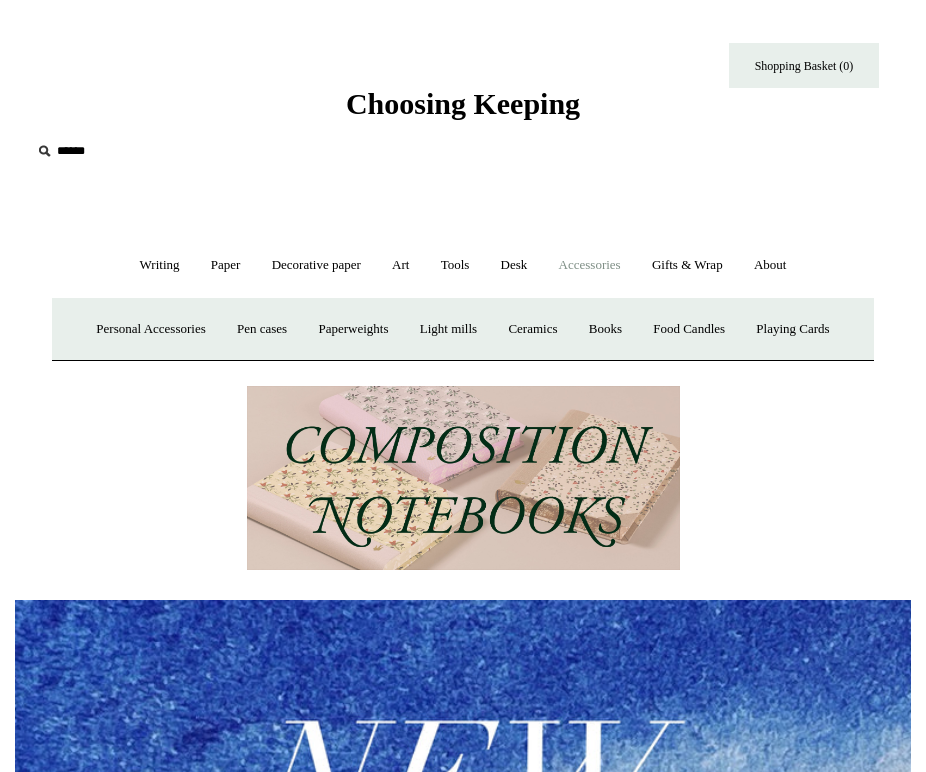 scroll, scrollTop: 2, scrollLeft: 0, axis: vertical 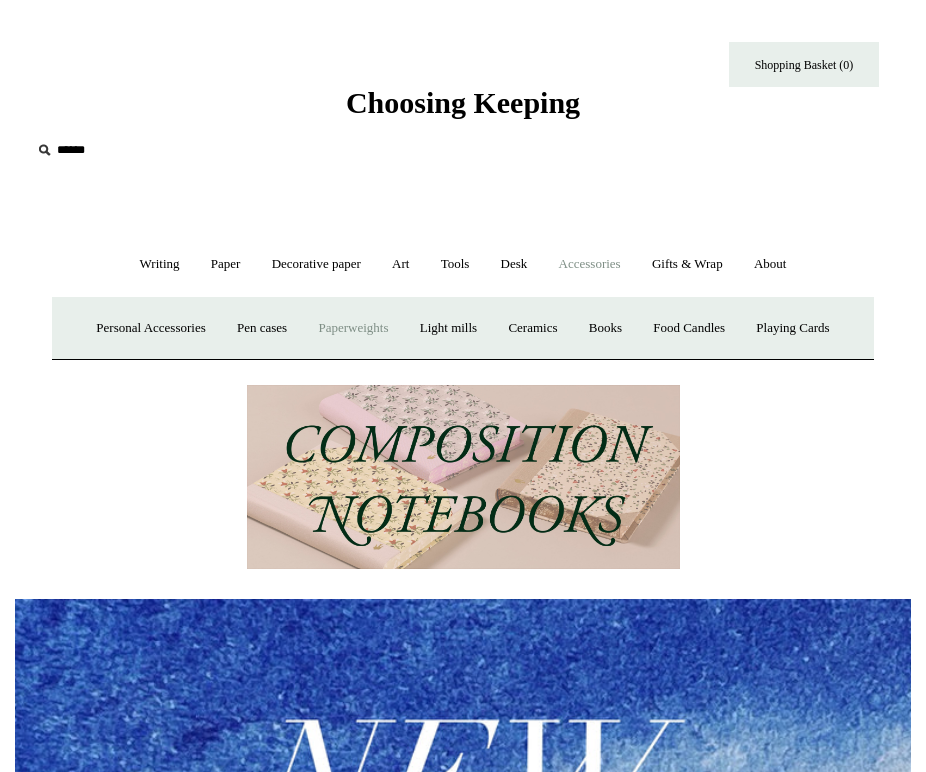 click on "Paperweights +" at bounding box center [353, 328] 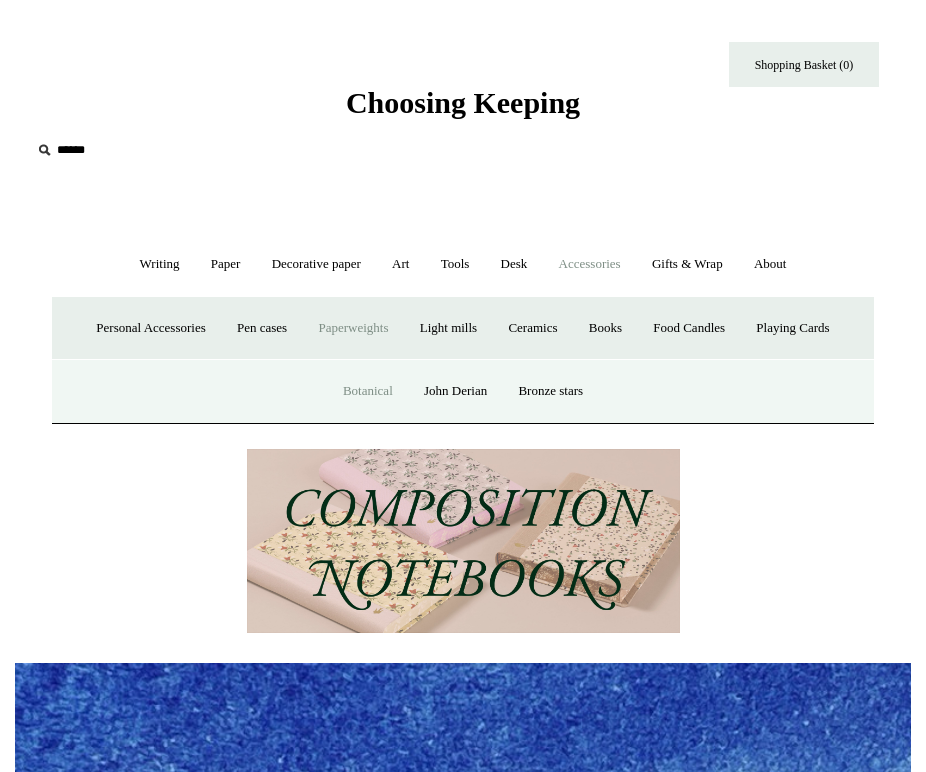 click on "Botanical" at bounding box center (368, 391) 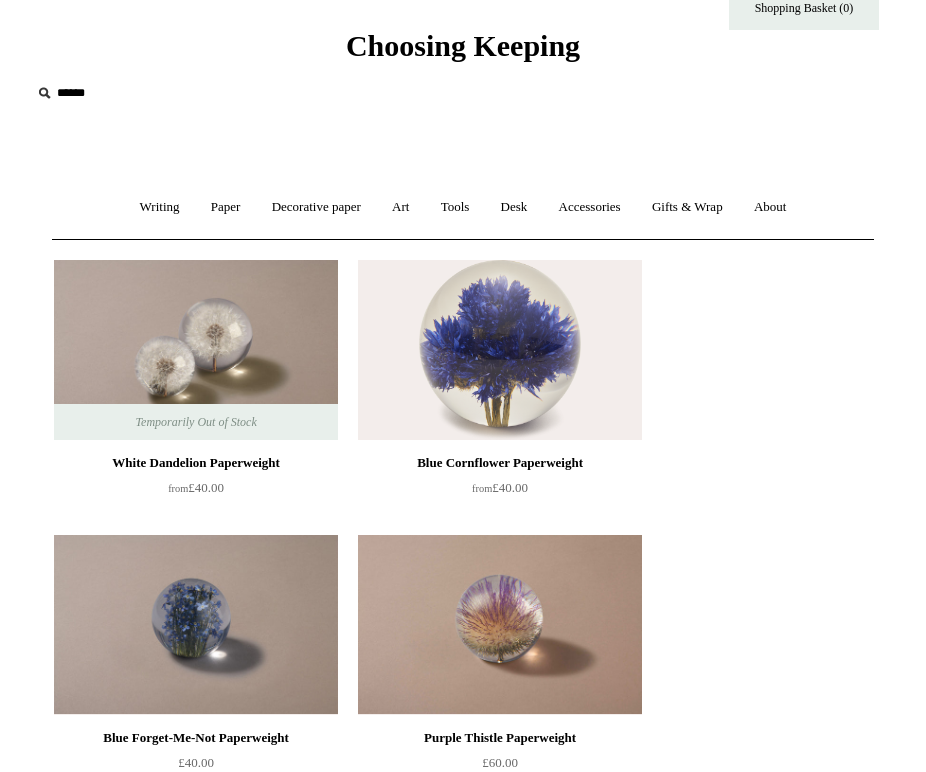 scroll, scrollTop: 0, scrollLeft: 0, axis: both 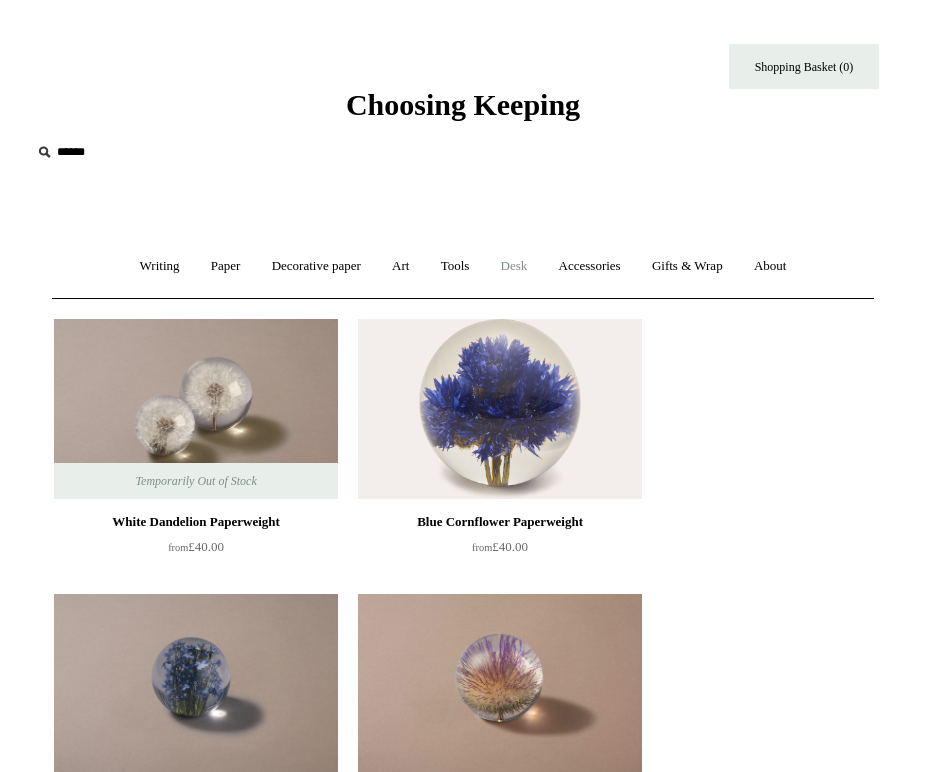 click on "Desk +" at bounding box center [514, 266] 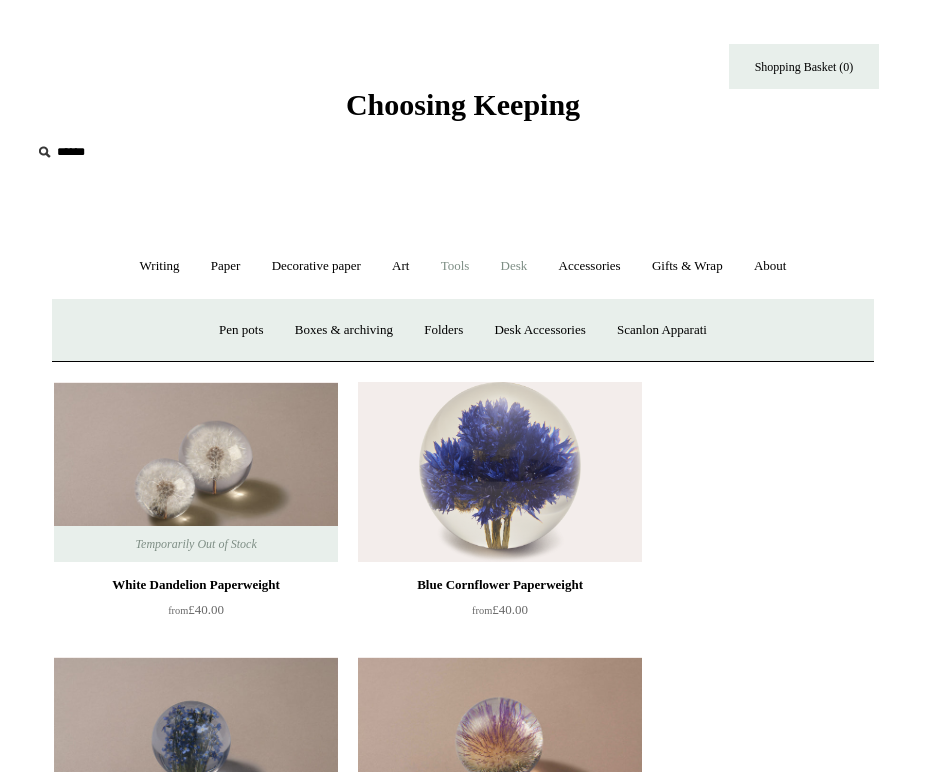 click on "Tools +" at bounding box center (455, 266) 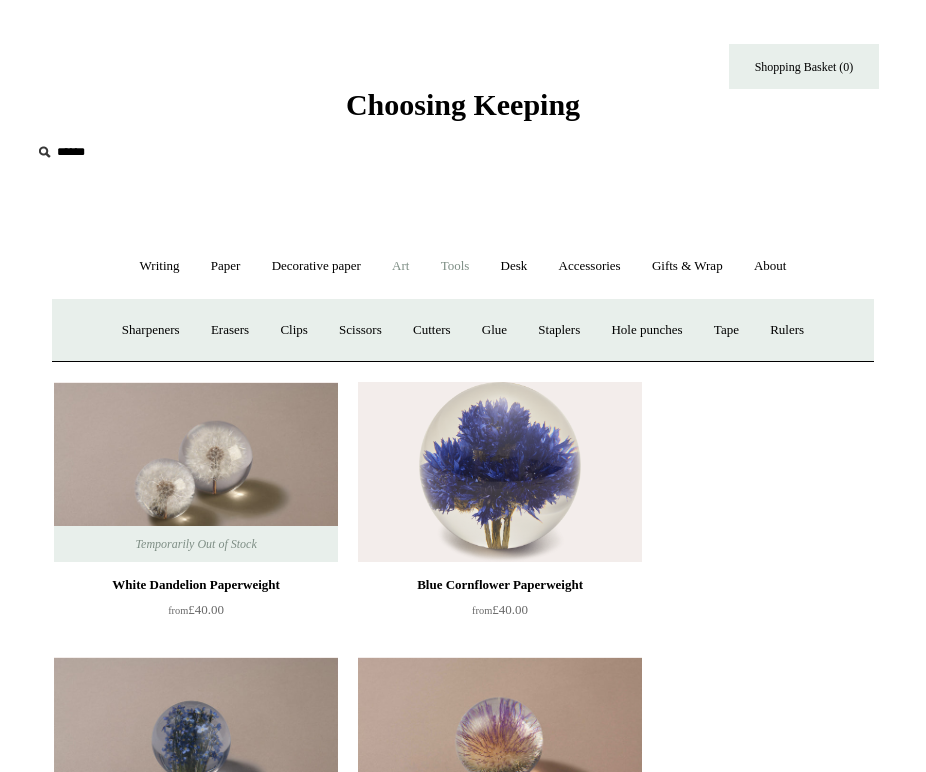 click on "Art +" at bounding box center (400, 266) 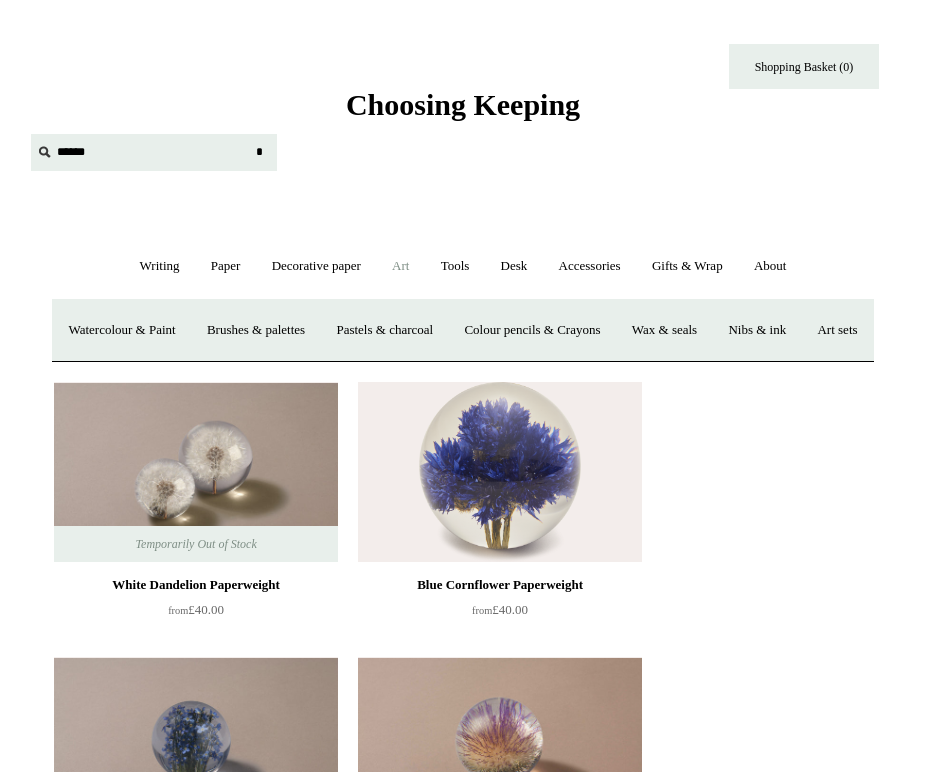 click at bounding box center (154, 152) 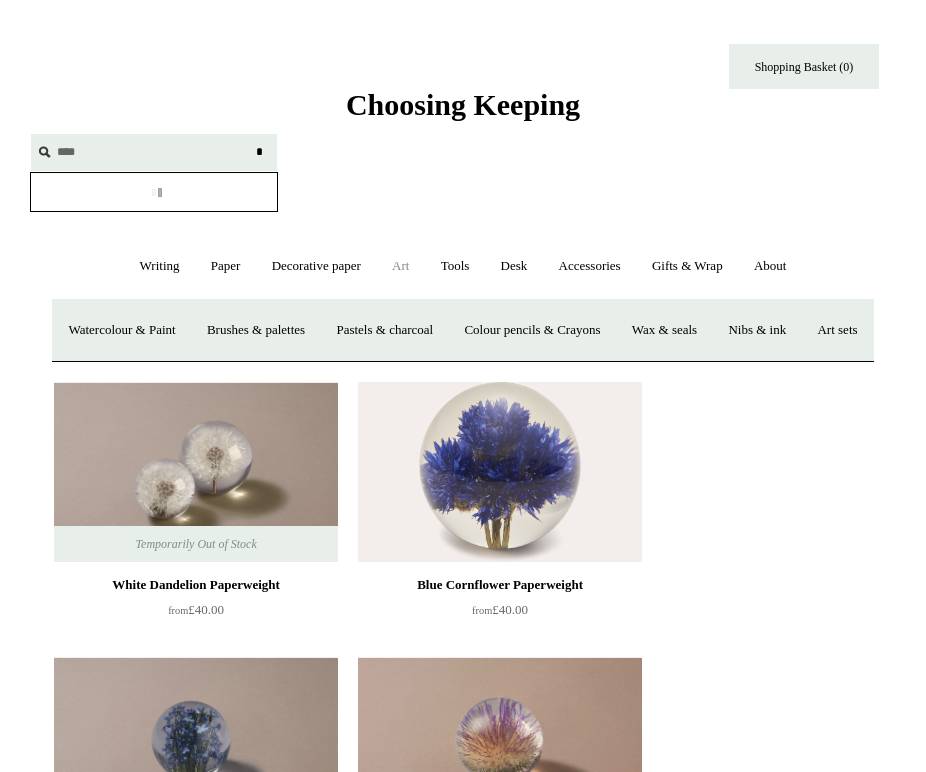 type on "****" 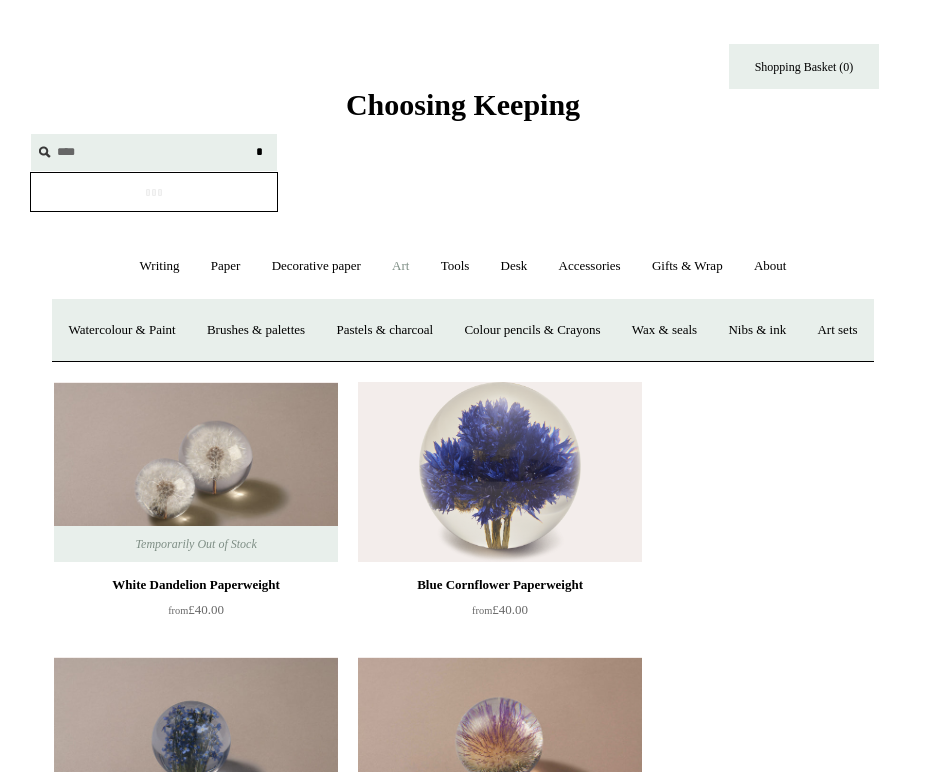 click on "*" at bounding box center (259, 151) 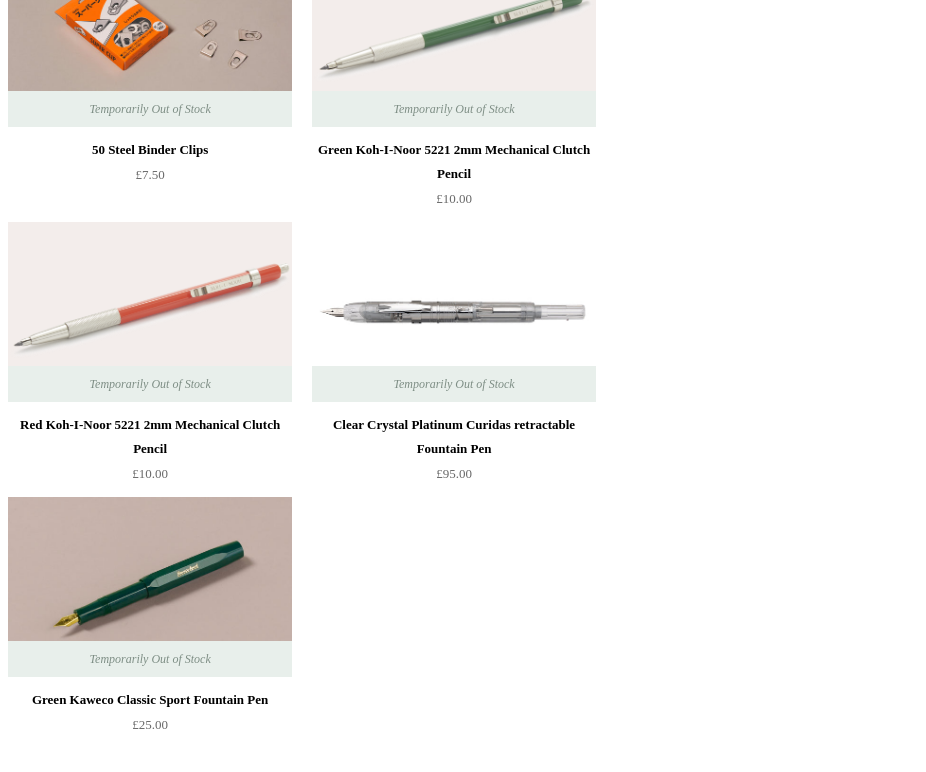 scroll, scrollTop: 18231, scrollLeft: 0, axis: vertical 